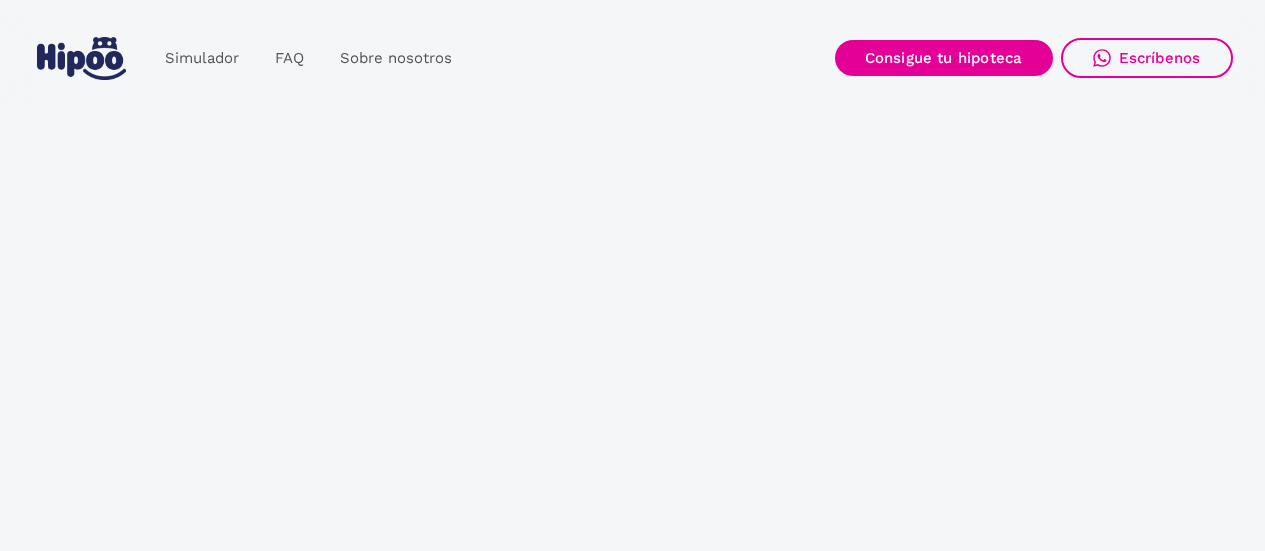 scroll, scrollTop: 0, scrollLeft: 0, axis: both 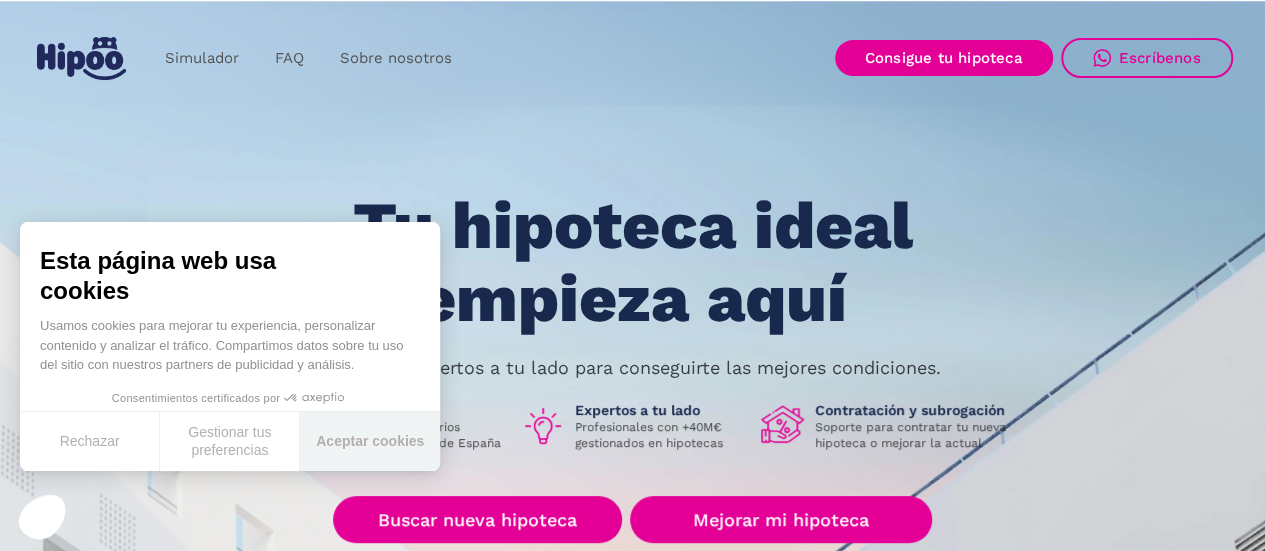 click on "Aceptar cookies" at bounding box center (370, 441) 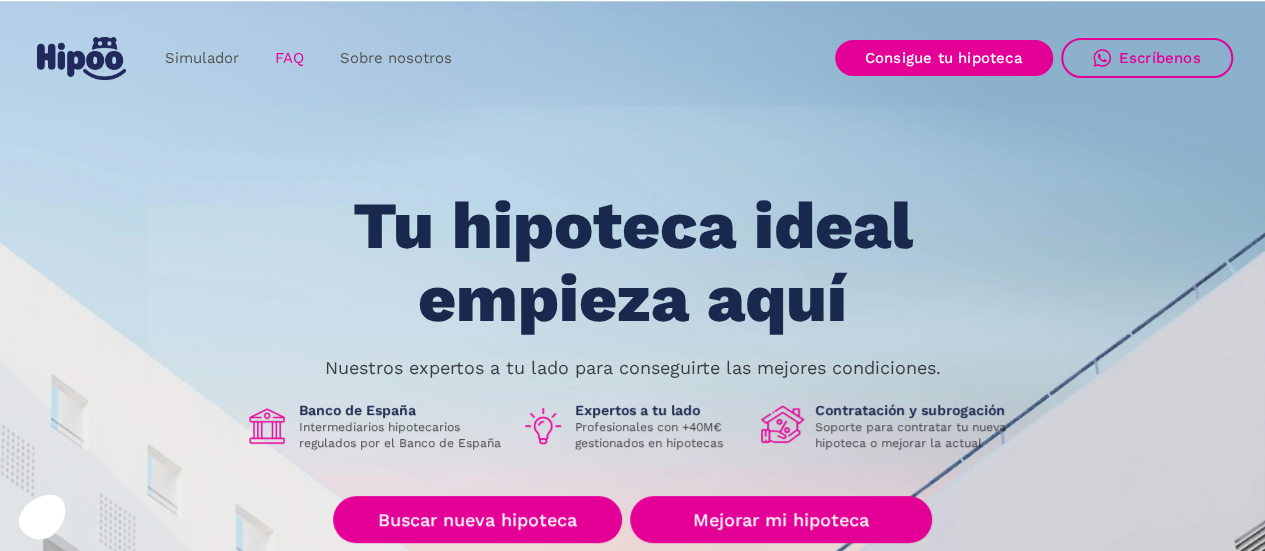 click on "FAQ" at bounding box center [289, 58] 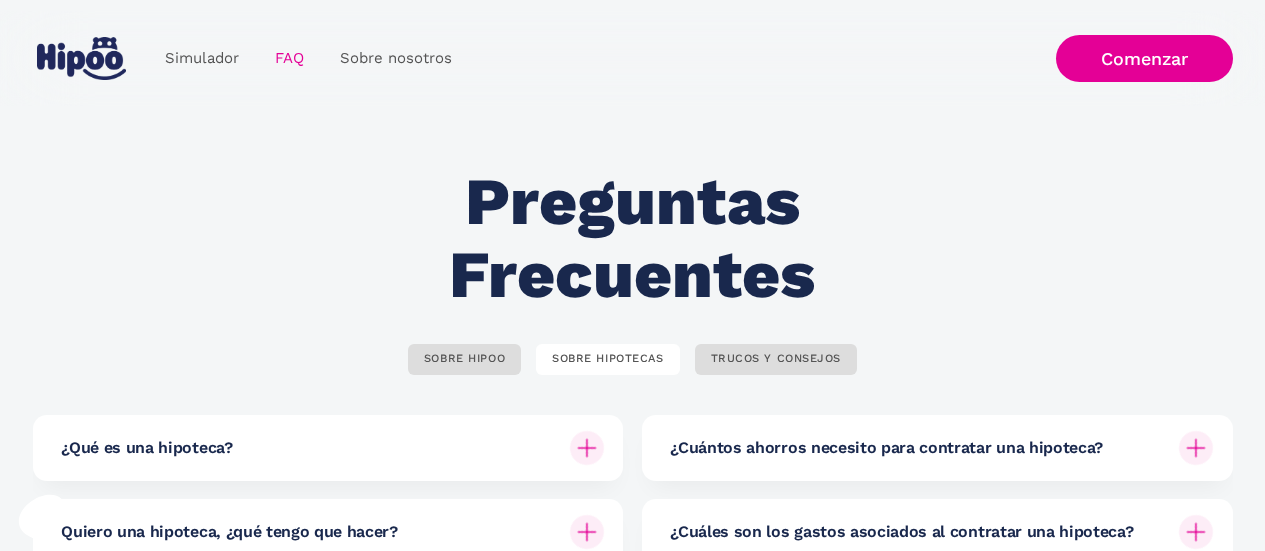 scroll, scrollTop: 0, scrollLeft: 0, axis: both 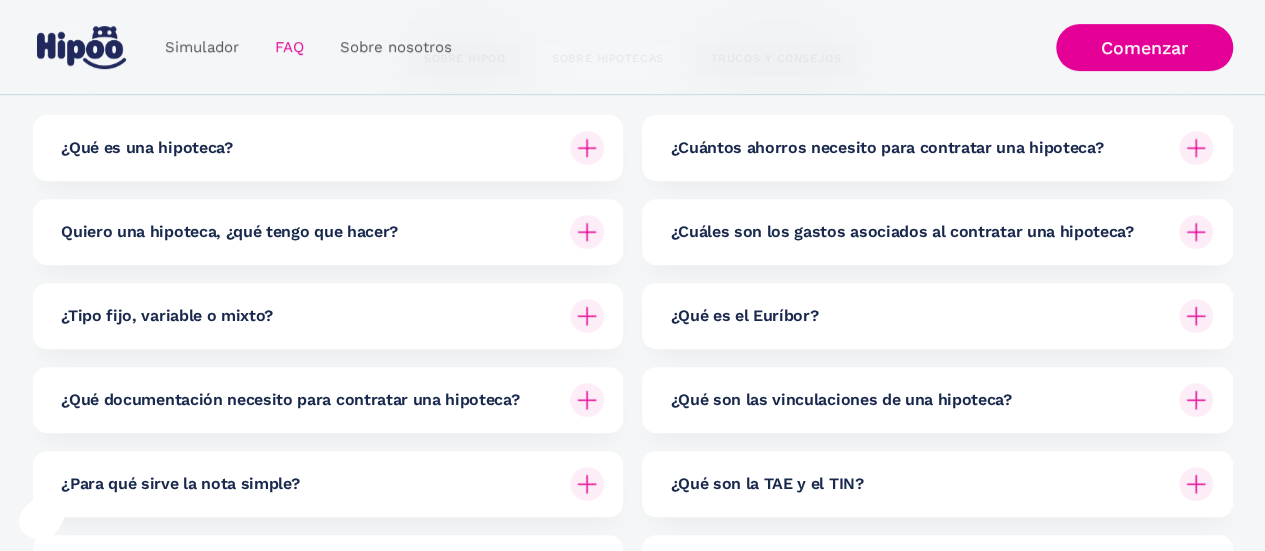 click on "¿Cuántos ahorros necesito para contratar una hipoteca?" at bounding box center [886, 148] 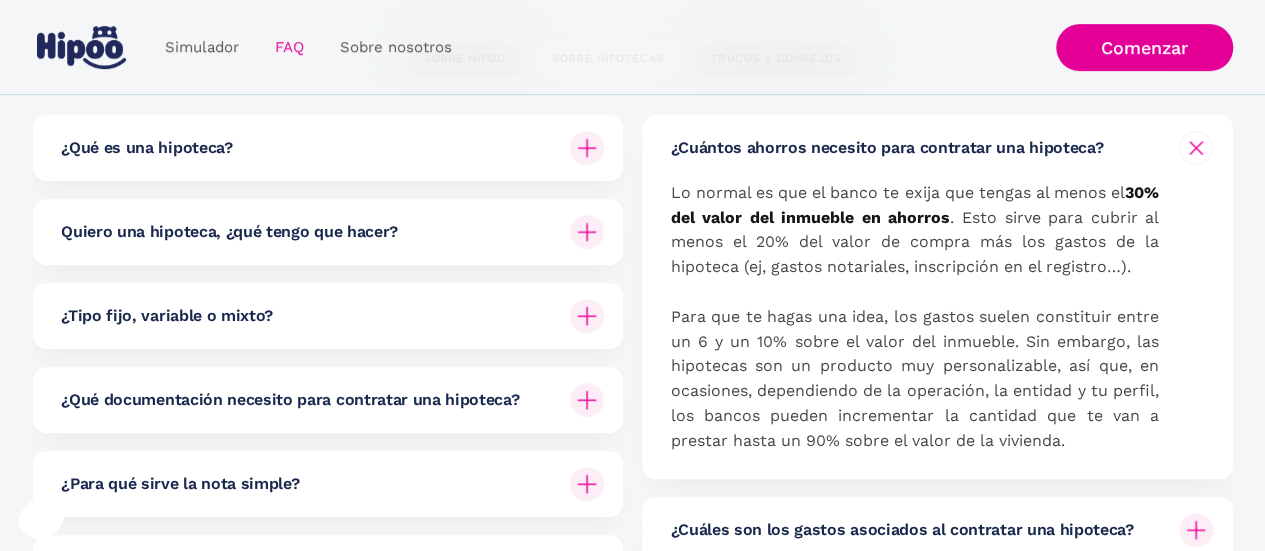 click on "¿Cuántos ahorros necesito para contratar una hipoteca?" at bounding box center [886, 148] 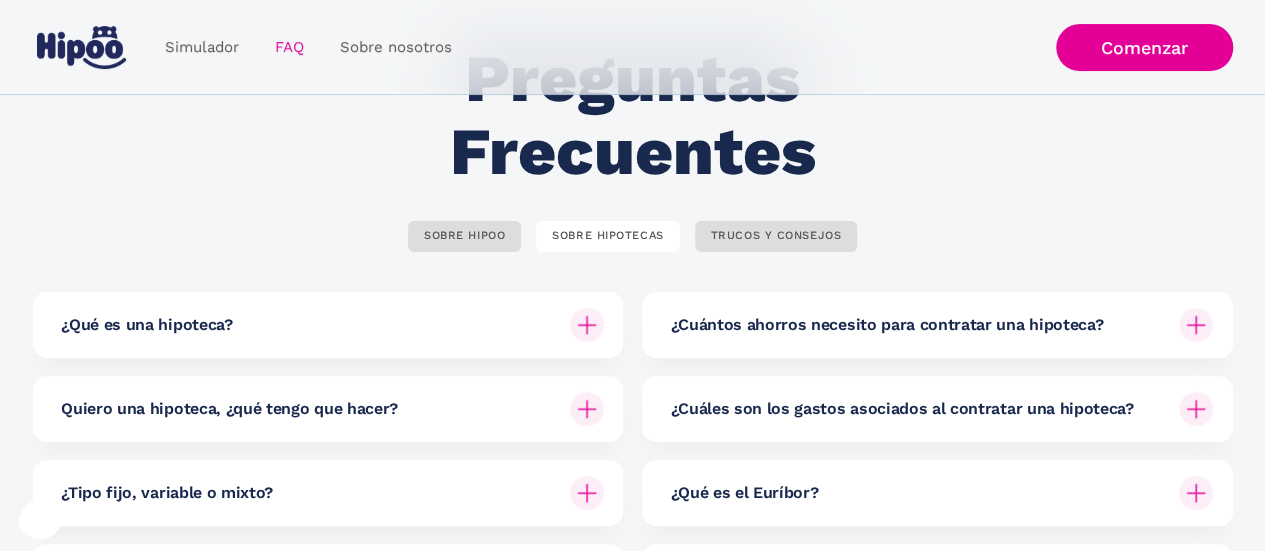 scroll, scrollTop: 0, scrollLeft: 0, axis: both 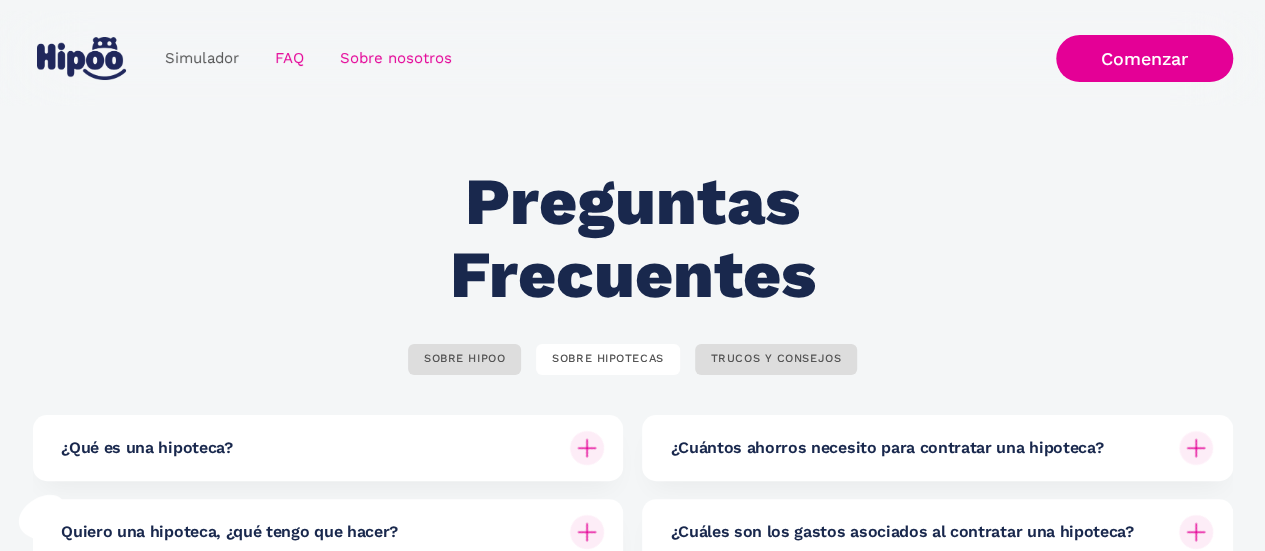 click on "Sobre nosotros" at bounding box center (396, 58) 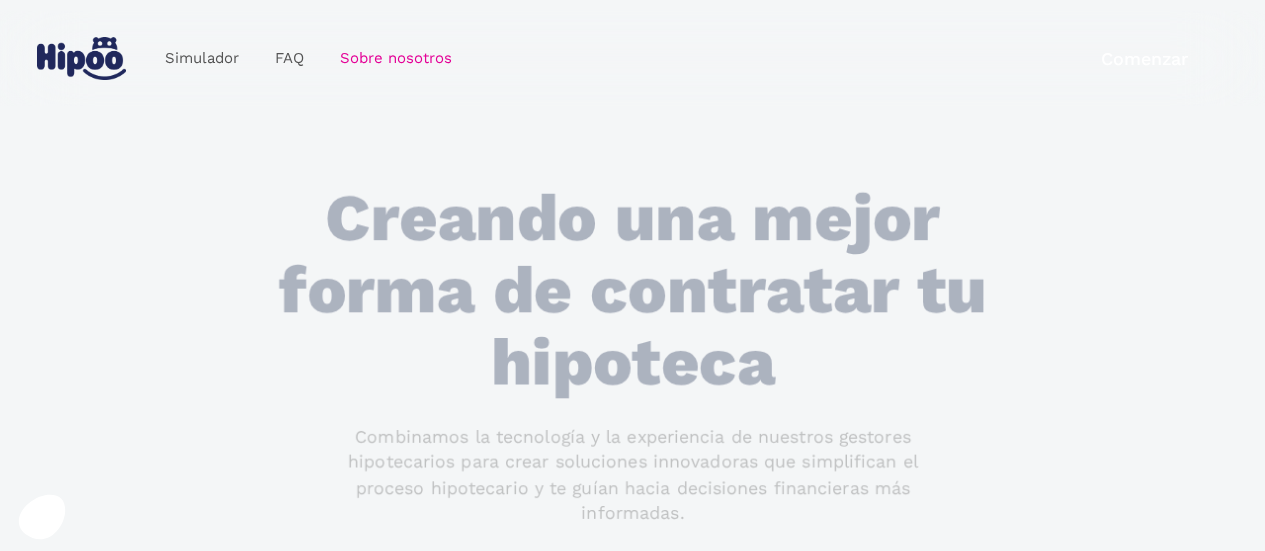 scroll, scrollTop: 0, scrollLeft: 0, axis: both 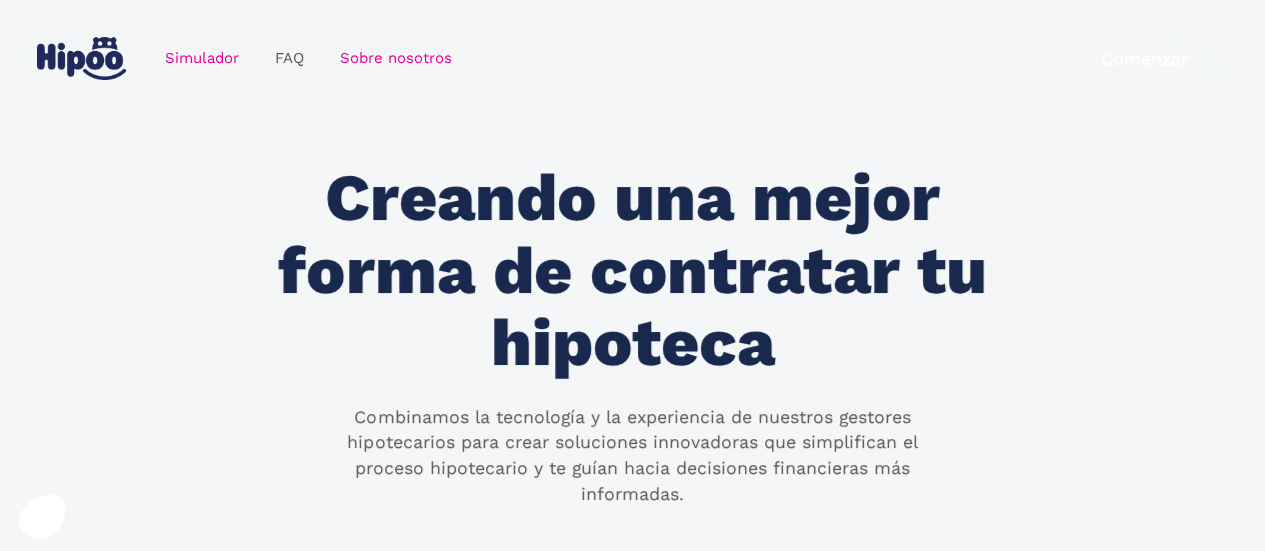click on "Simulador" at bounding box center (202, 58) 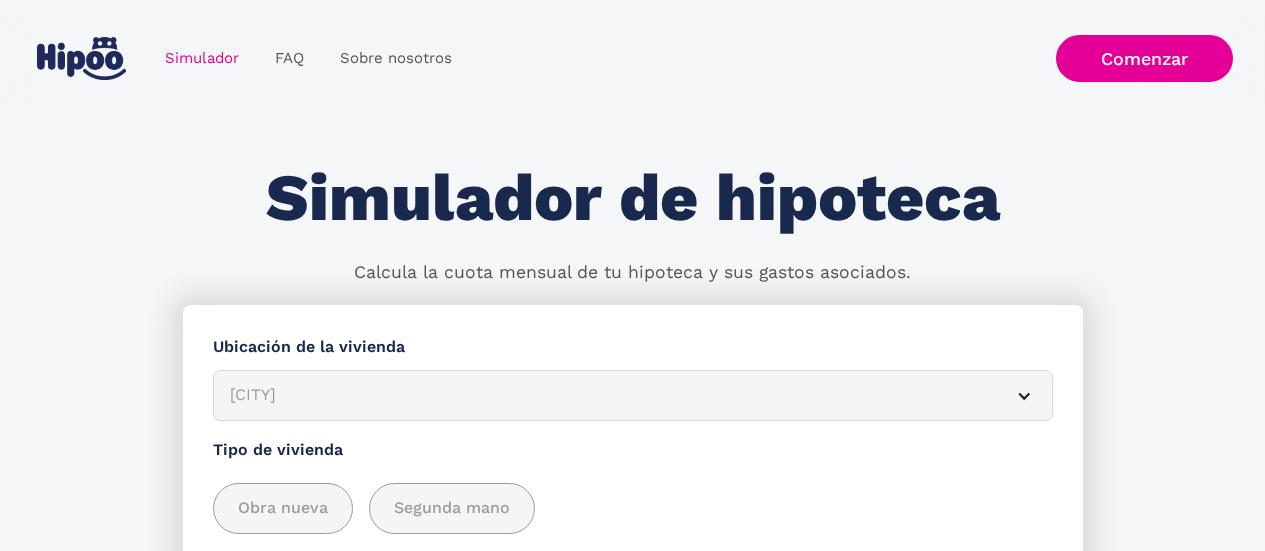 scroll, scrollTop: 0, scrollLeft: 0, axis: both 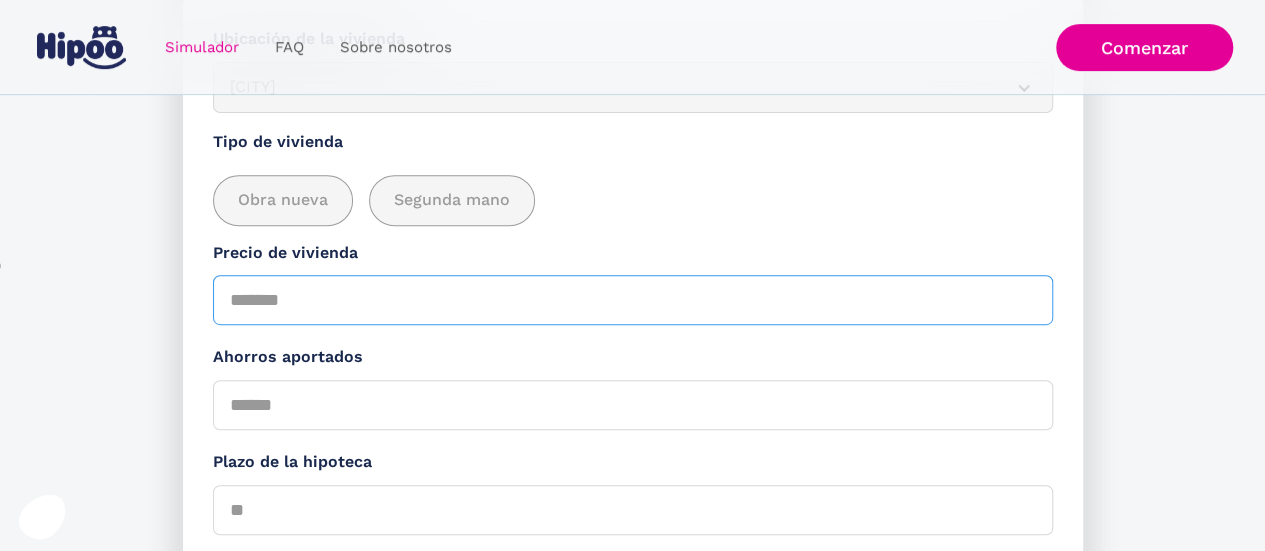click on "Precio de vivienda" at bounding box center [633, 300] 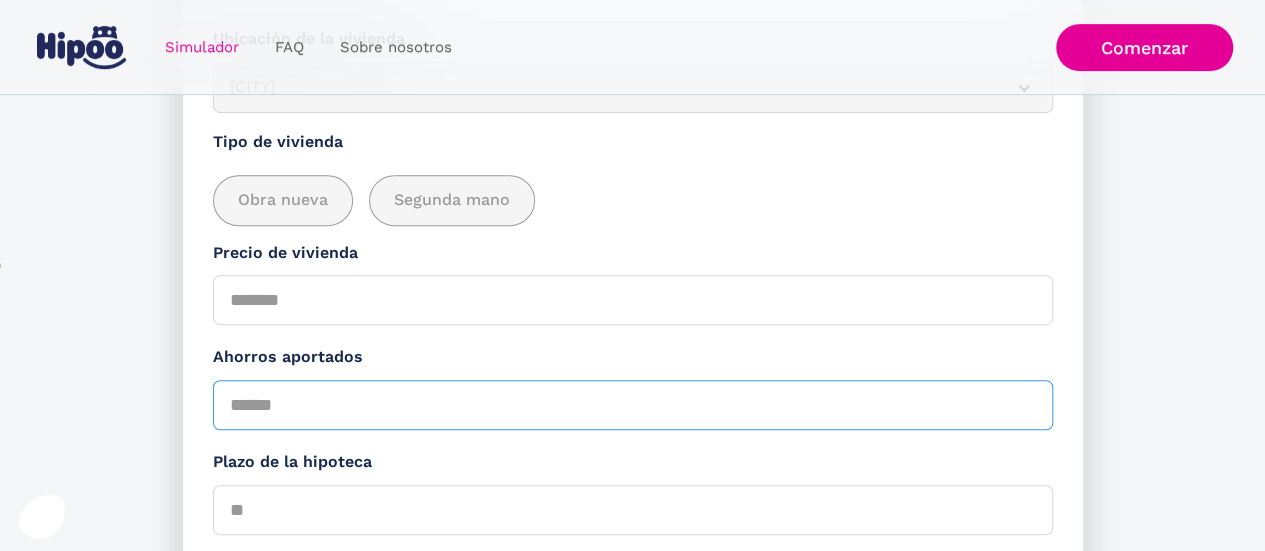 click on "Ahorros aportados" at bounding box center (633, 405) 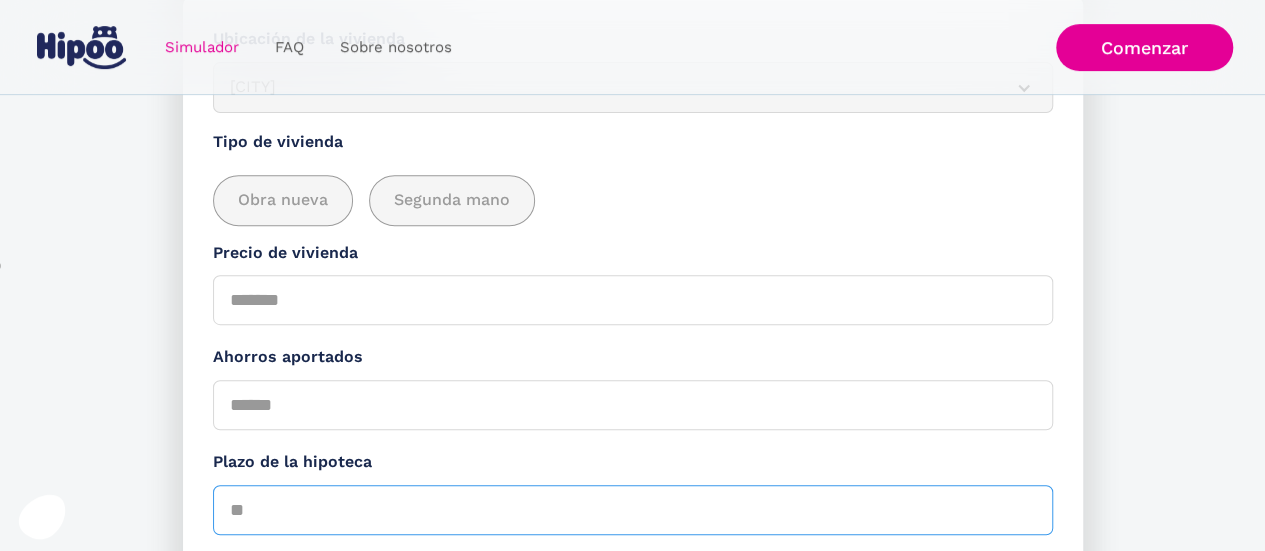 click on "Plazo de la hipoteca" at bounding box center [633, 510] 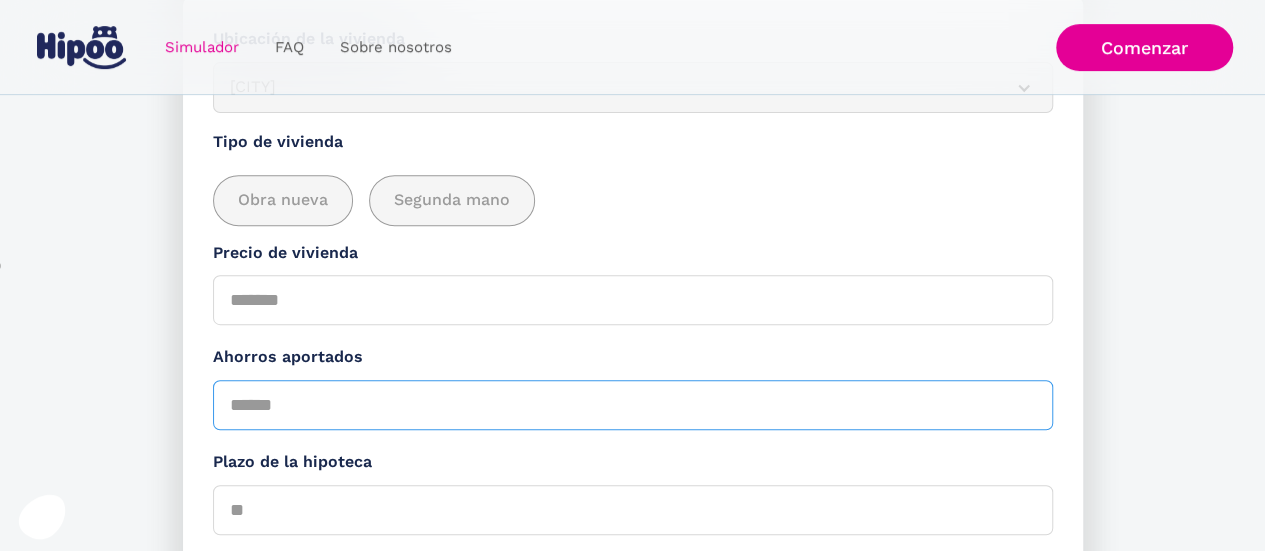 click on "Ahorros aportados" at bounding box center [633, 405] 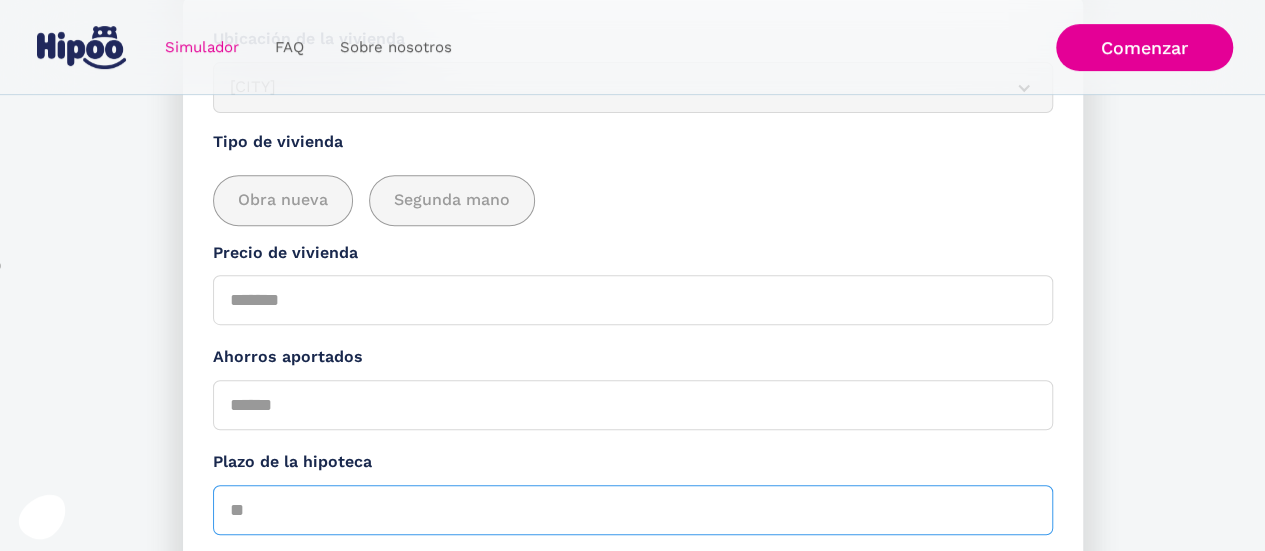click on "Plazo de la hipoteca" at bounding box center [633, 510] 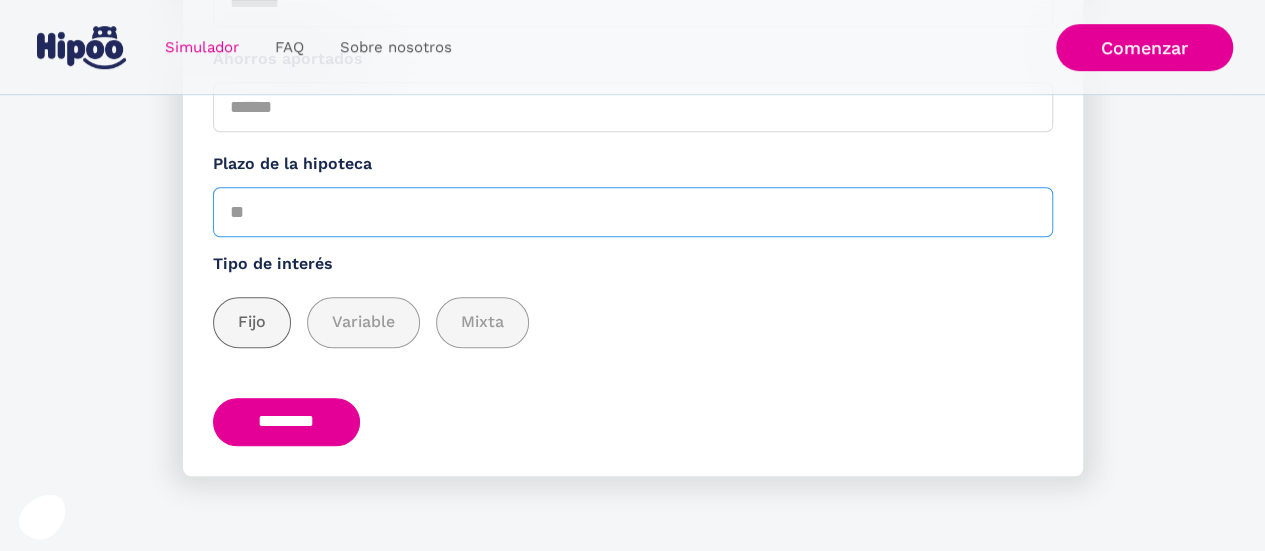 type on "**" 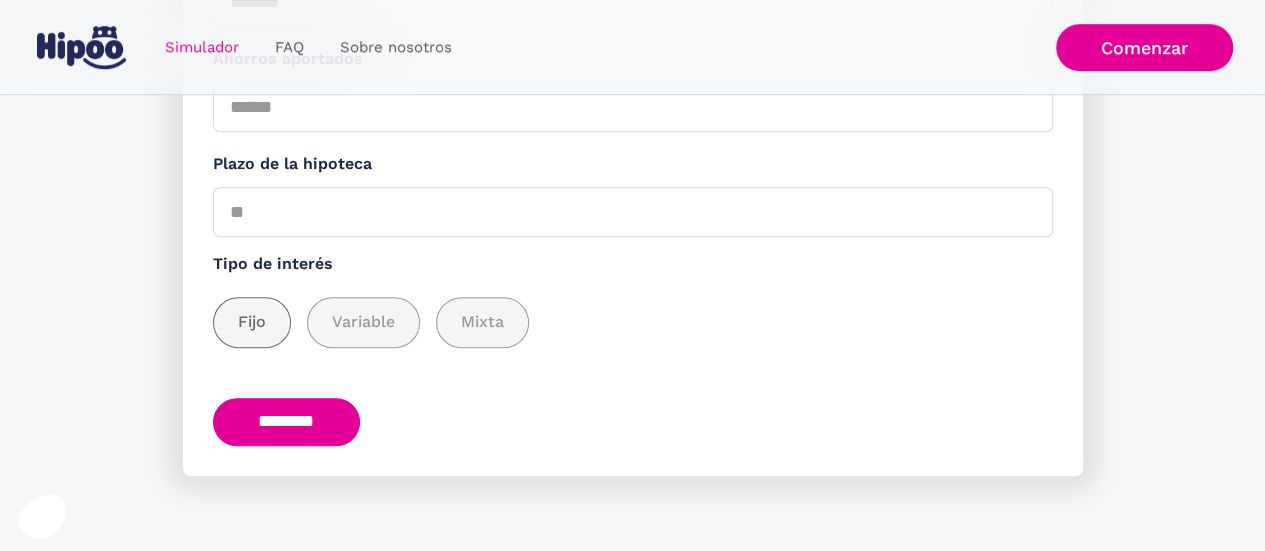 click on "Fijo" at bounding box center (252, 322) 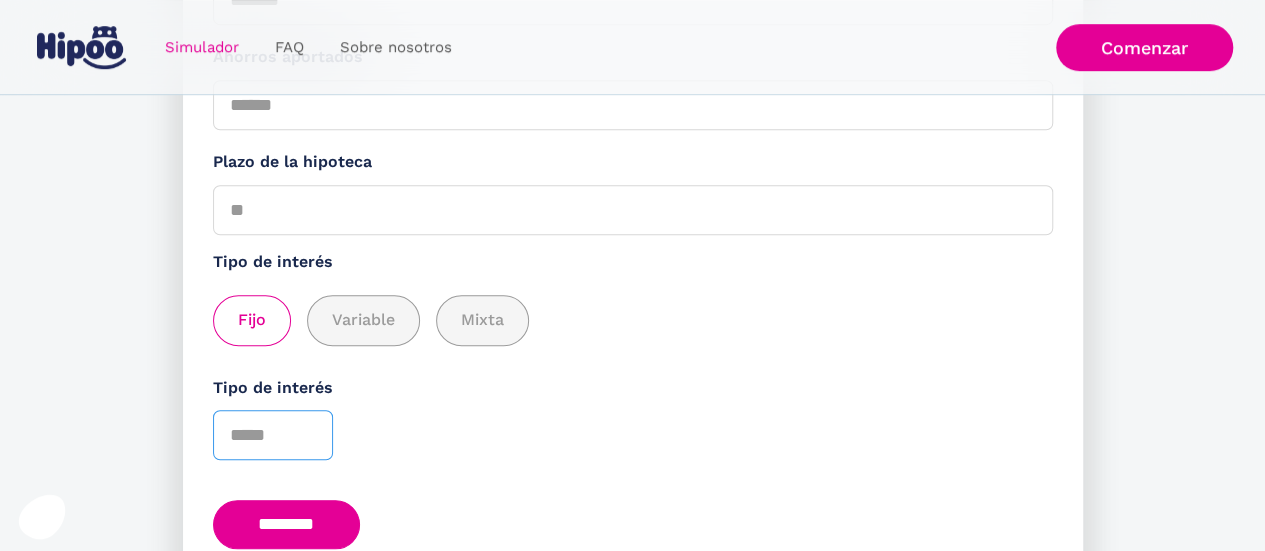 click on "Tipo de interés" at bounding box center [273, 435] 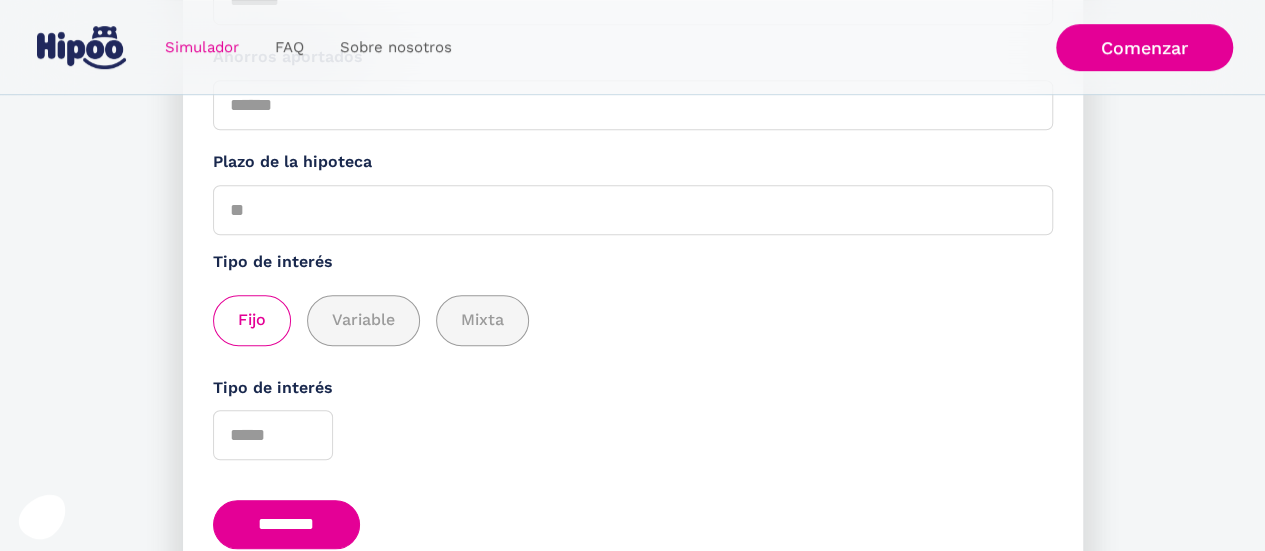 click on "********" at bounding box center (287, 524) 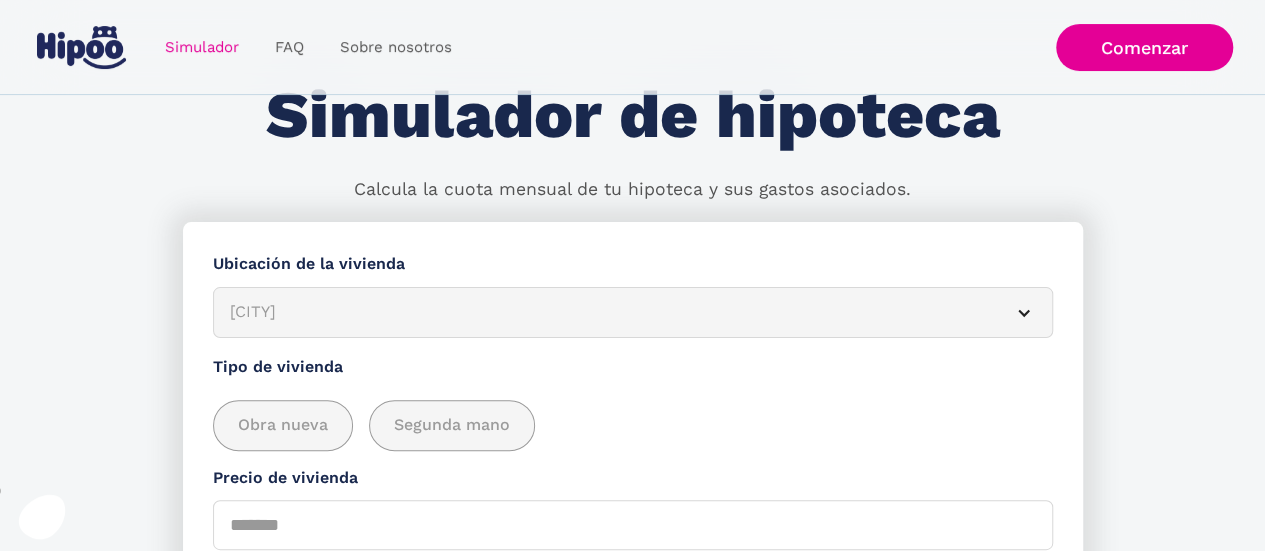 scroll, scrollTop: 0, scrollLeft: 0, axis: both 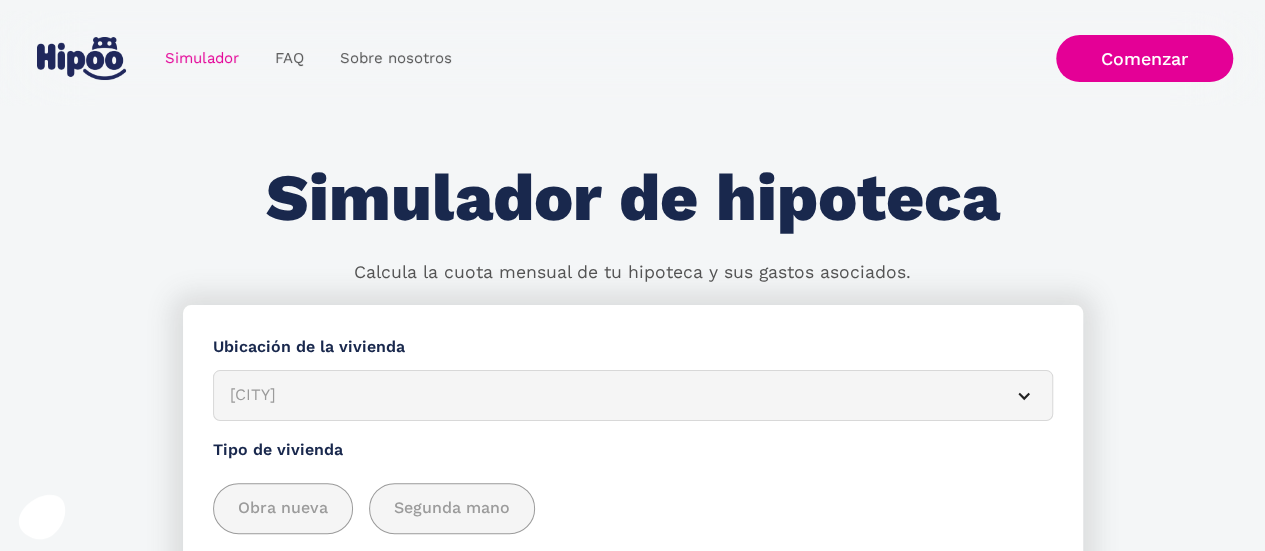 click at bounding box center (81, 58) 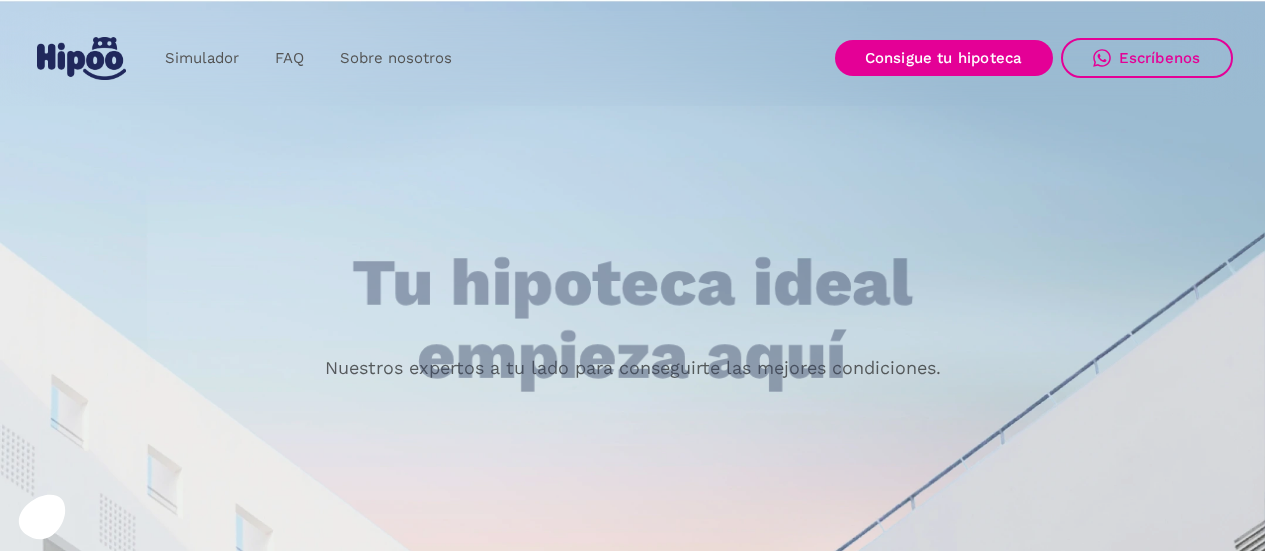 scroll, scrollTop: 0, scrollLeft: 0, axis: both 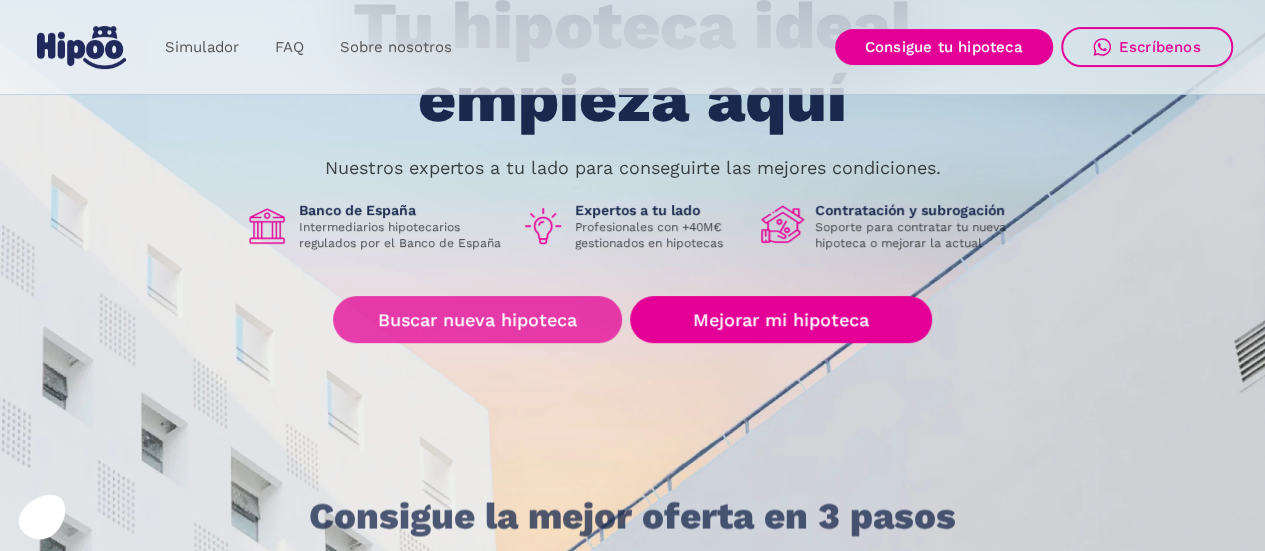 click on "Buscar nueva hipoteca" at bounding box center (477, 319) 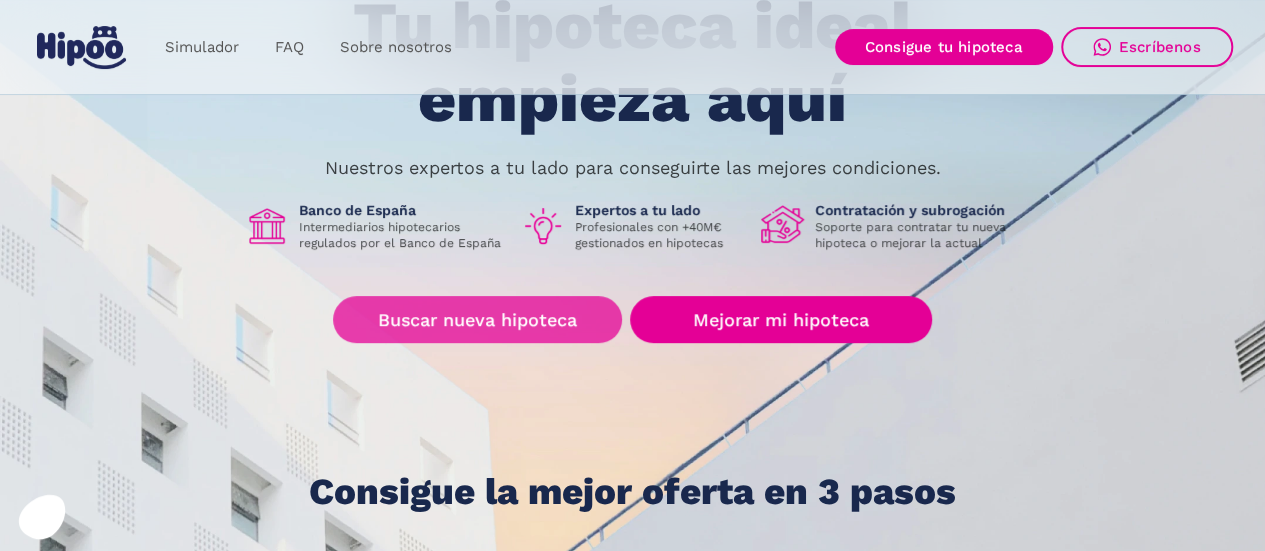 click on "Buscar nueva hipoteca" at bounding box center (477, 319) 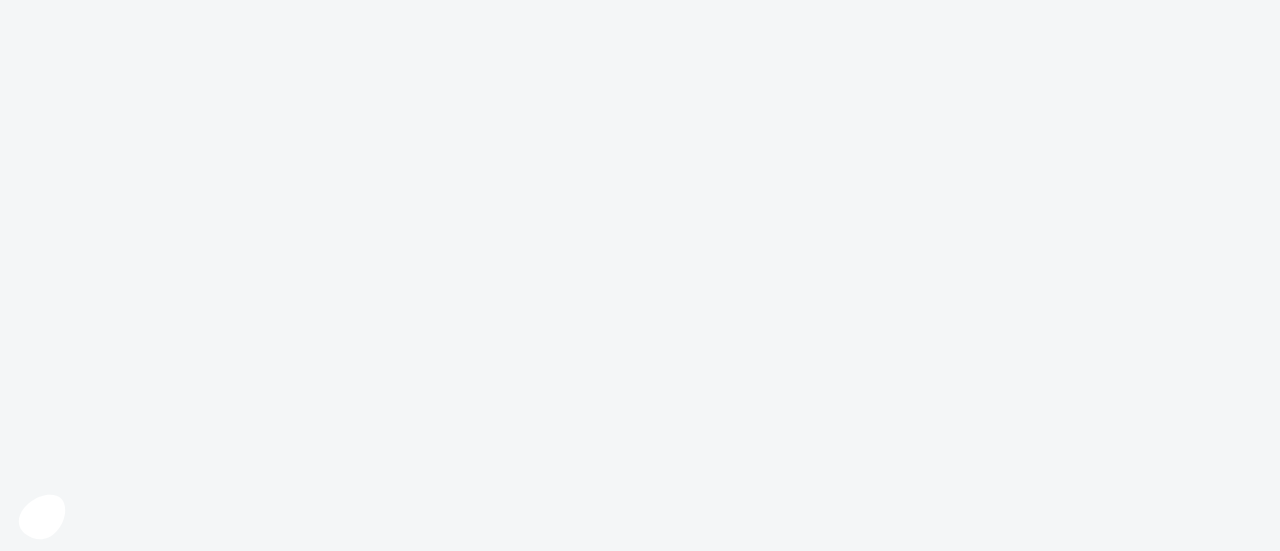 scroll, scrollTop: 0, scrollLeft: 0, axis: both 